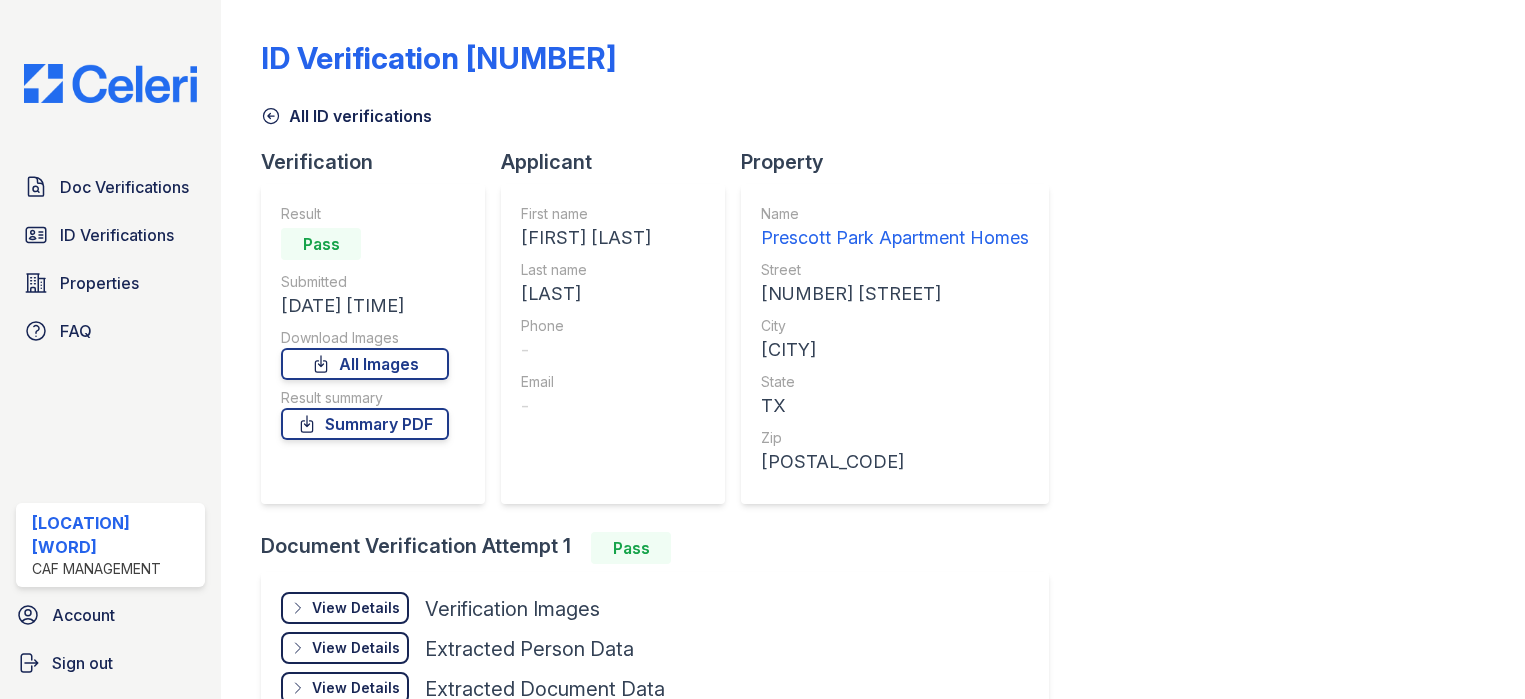 scroll, scrollTop: 0, scrollLeft: 0, axis: both 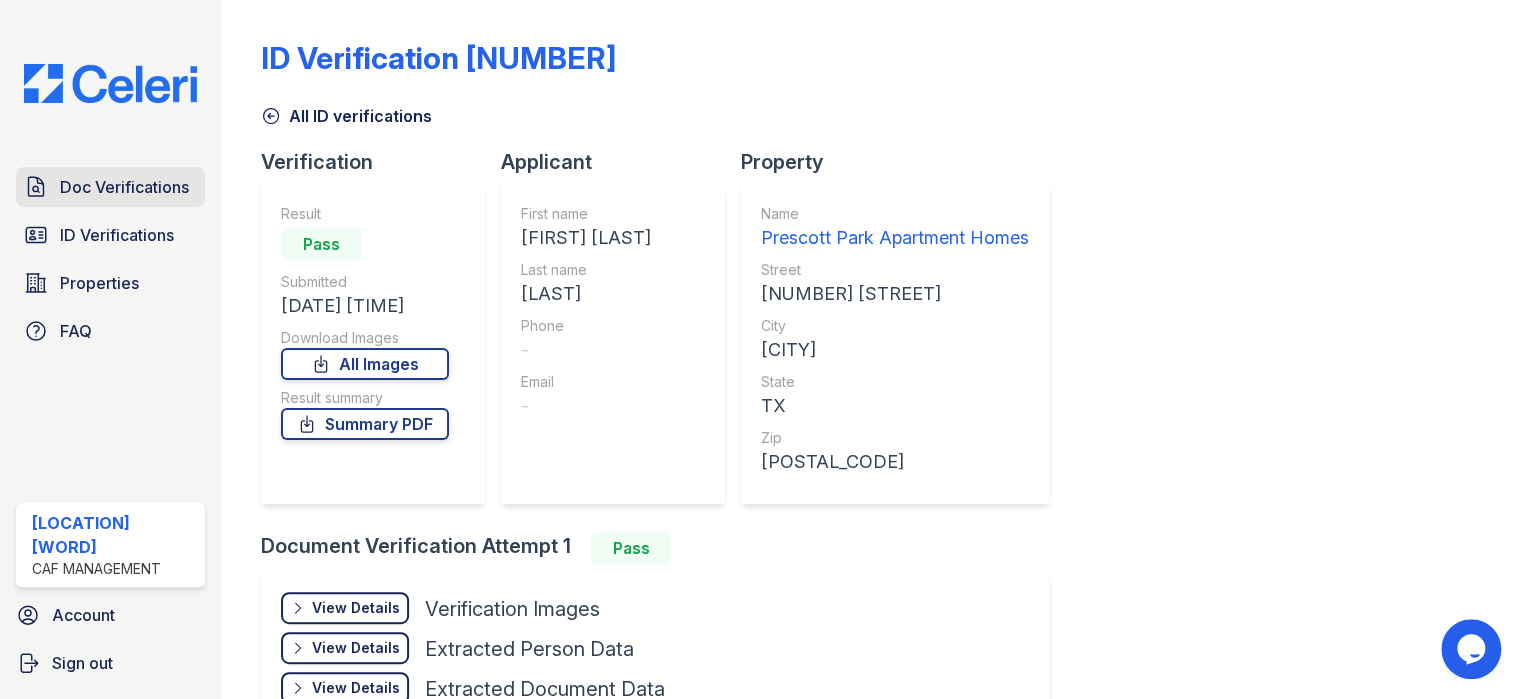 click on "Doc Verifications" at bounding box center [124, 187] 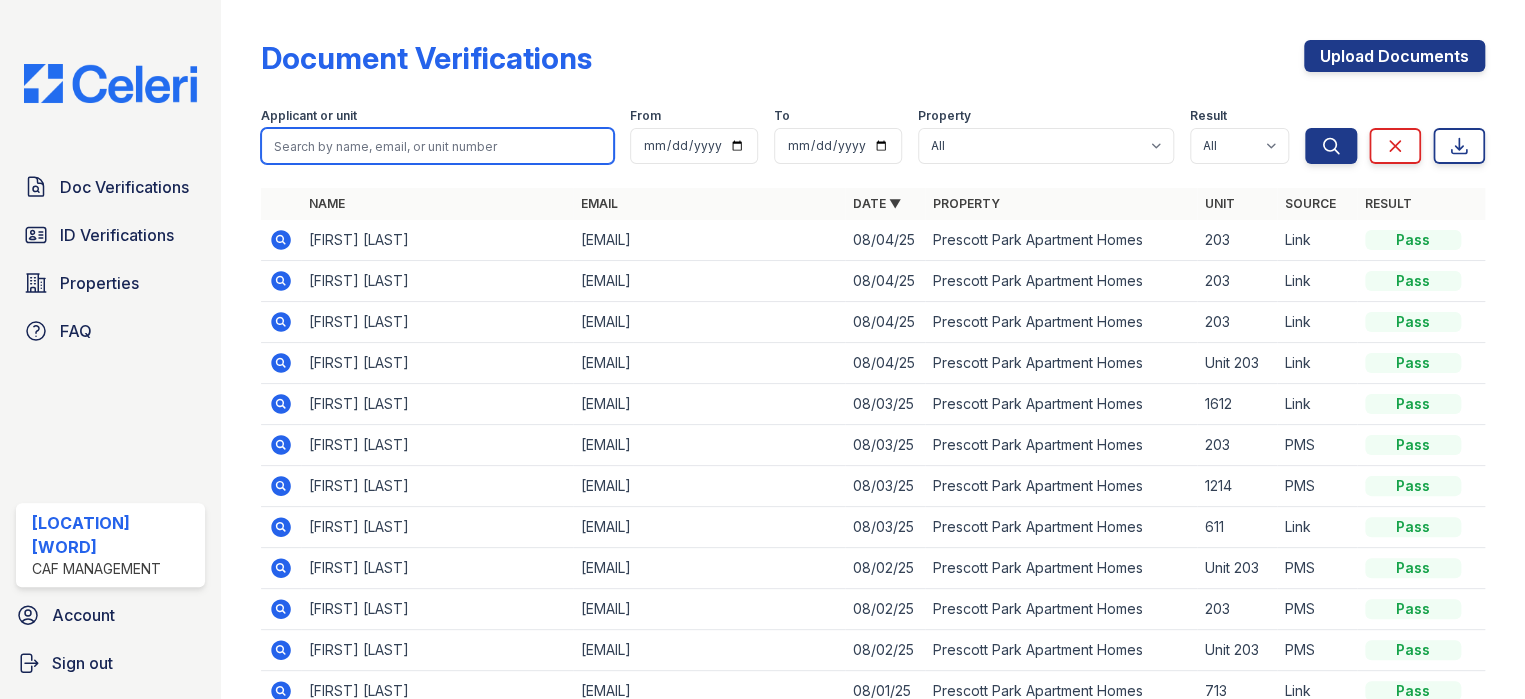 paste on "Marichuy" 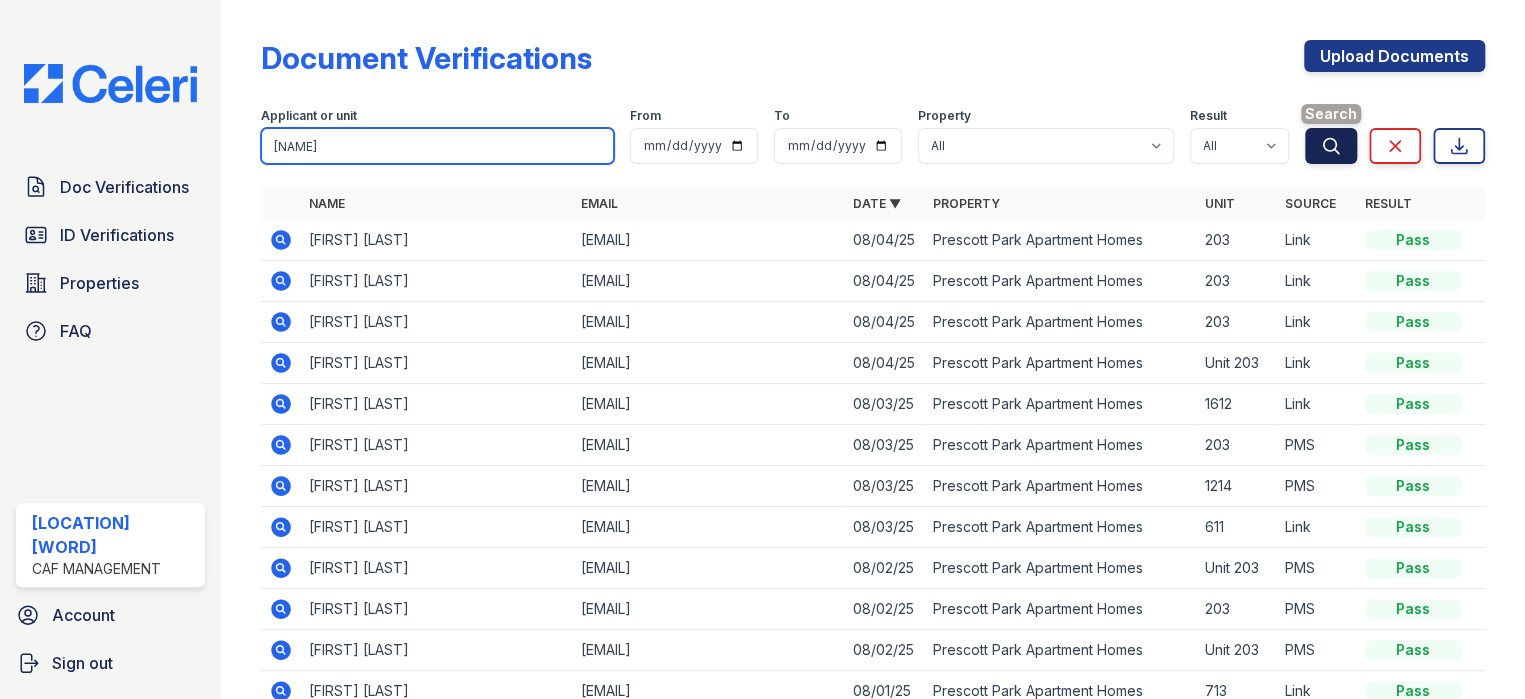 type on "Marichuy" 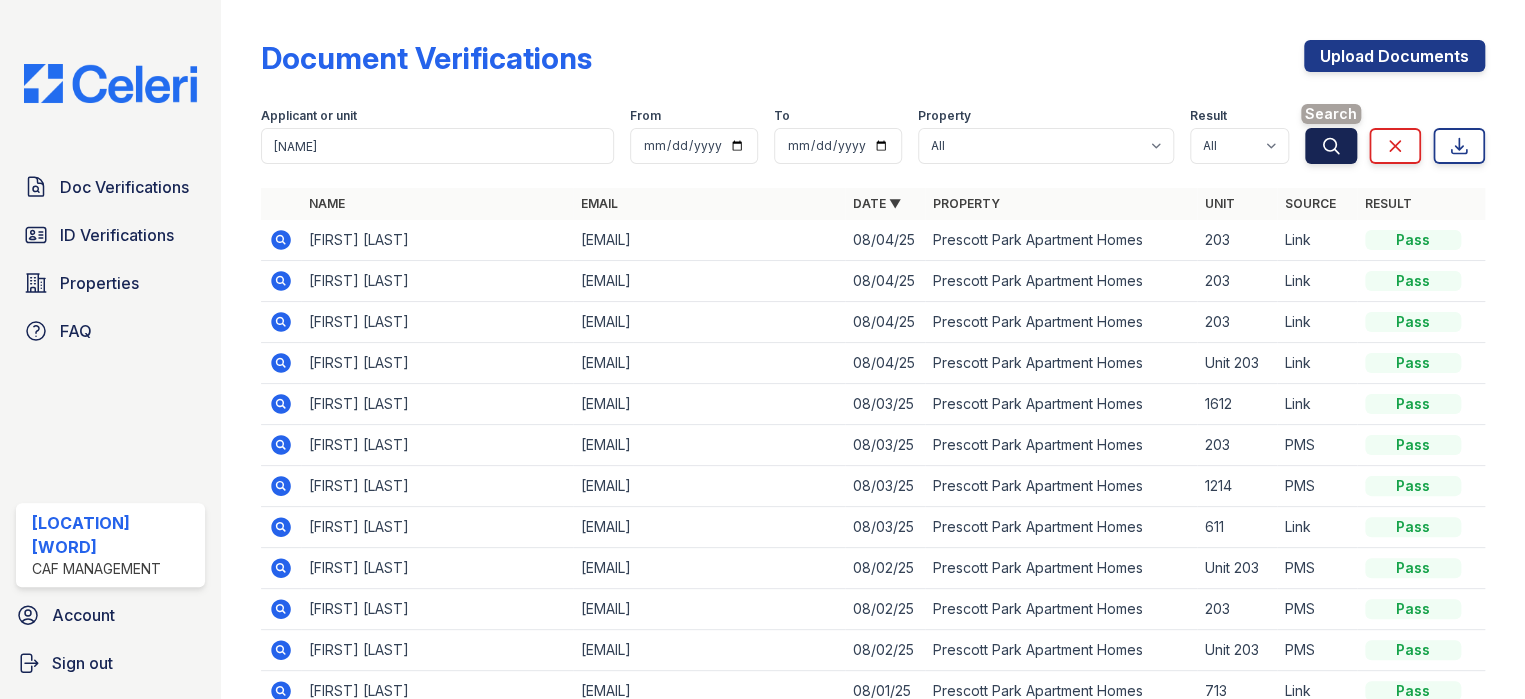 click 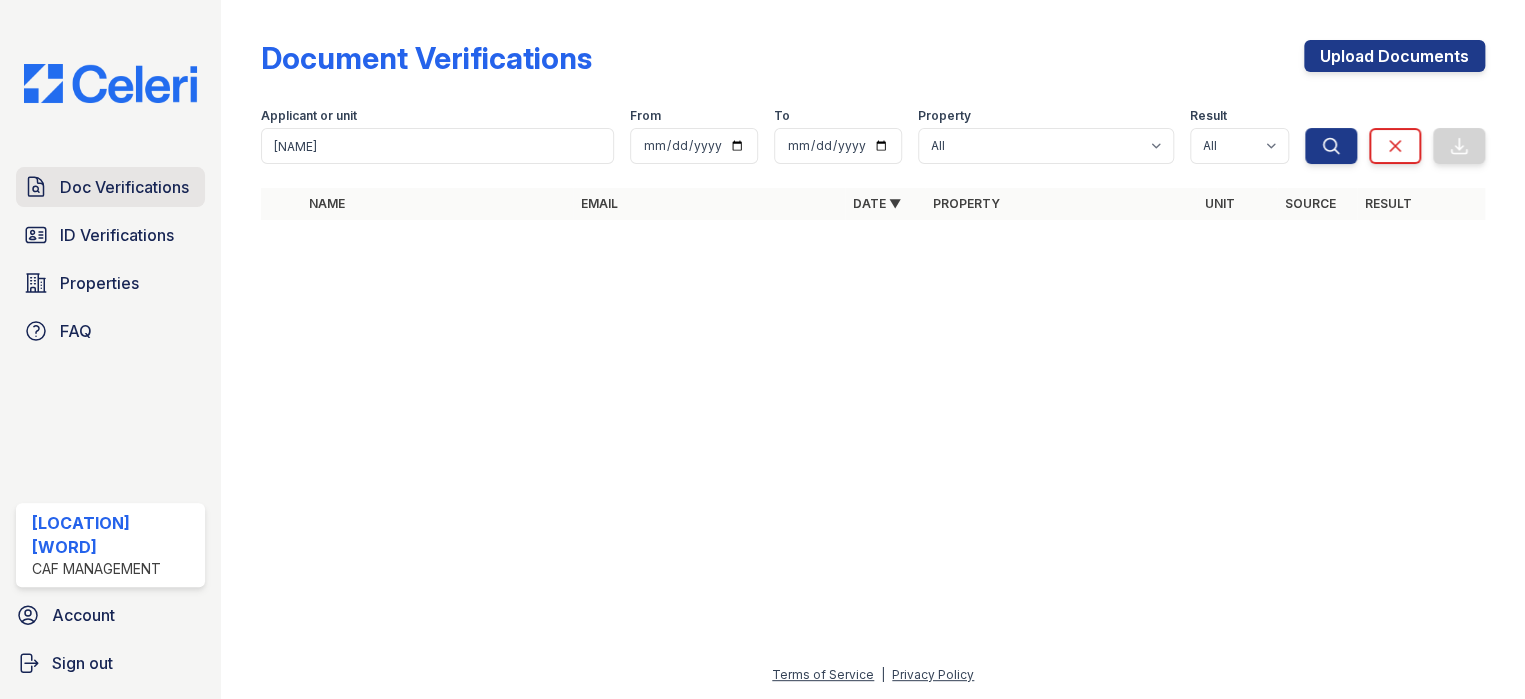 click on "Doc Verifications" at bounding box center [124, 187] 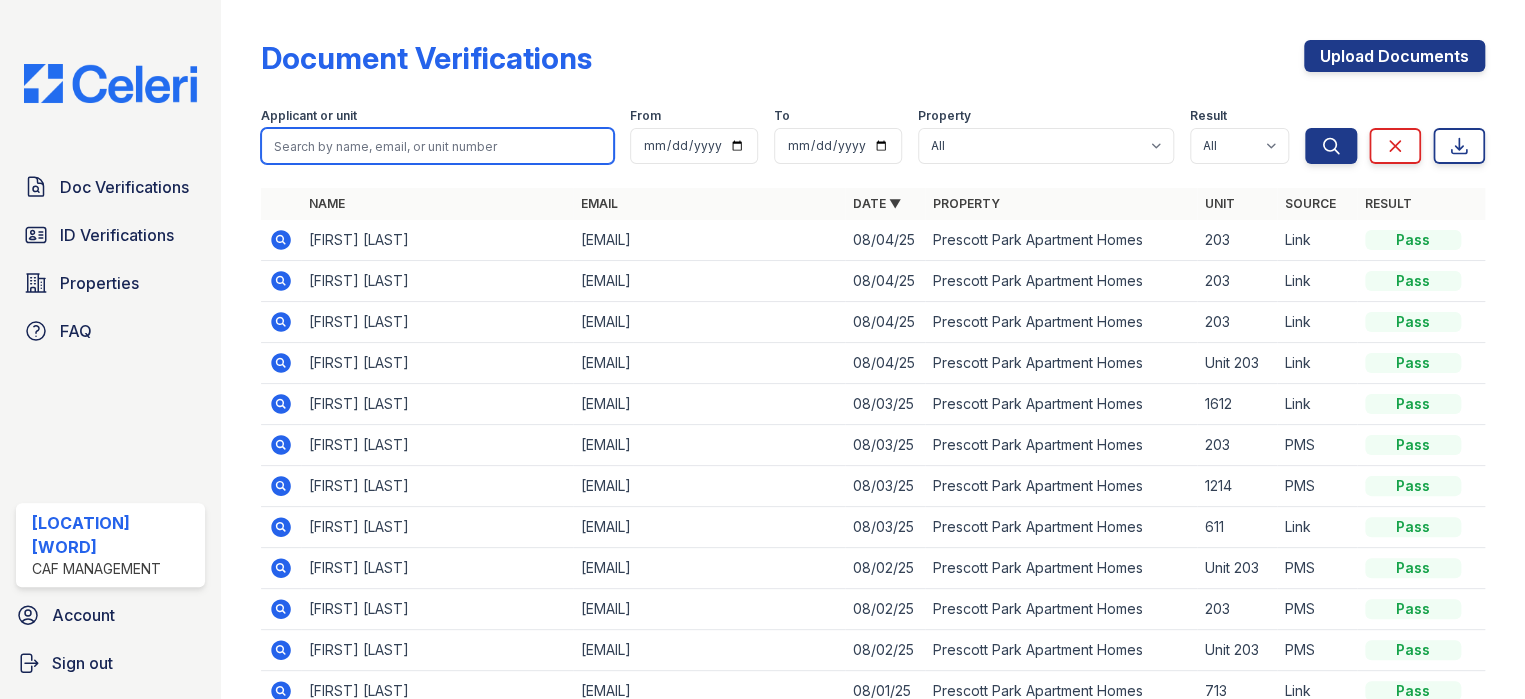 paste on "Ortiz" 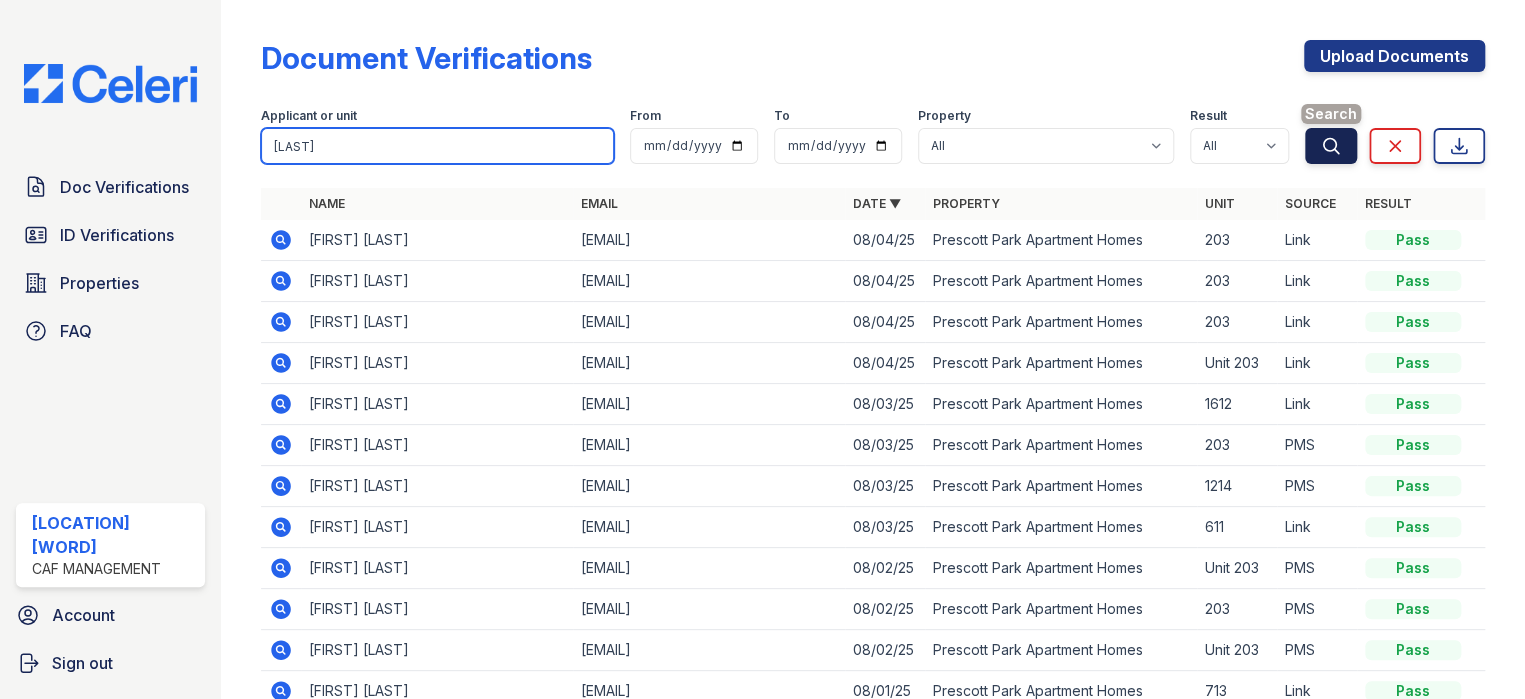 type on "Ortiz" 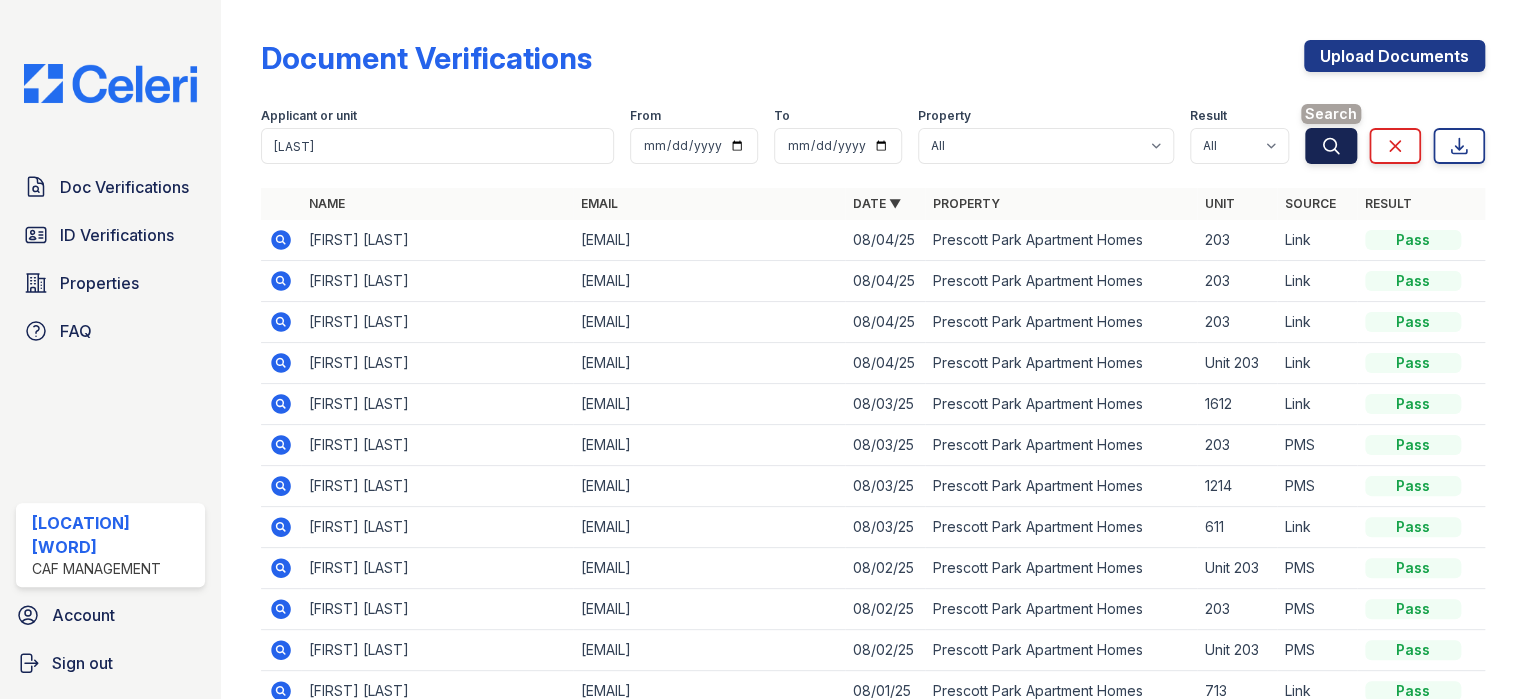 click 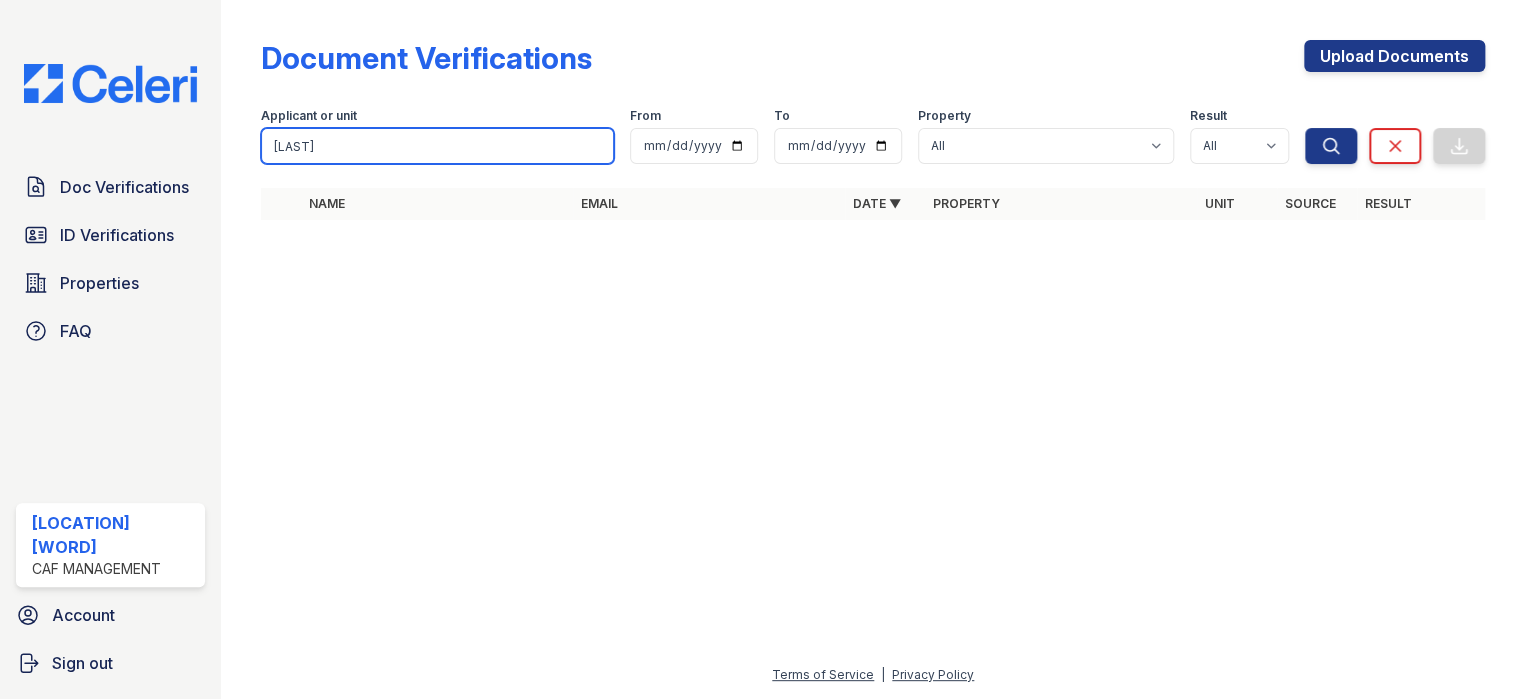 click on "Ortiz" at bounding box center (437, 146) 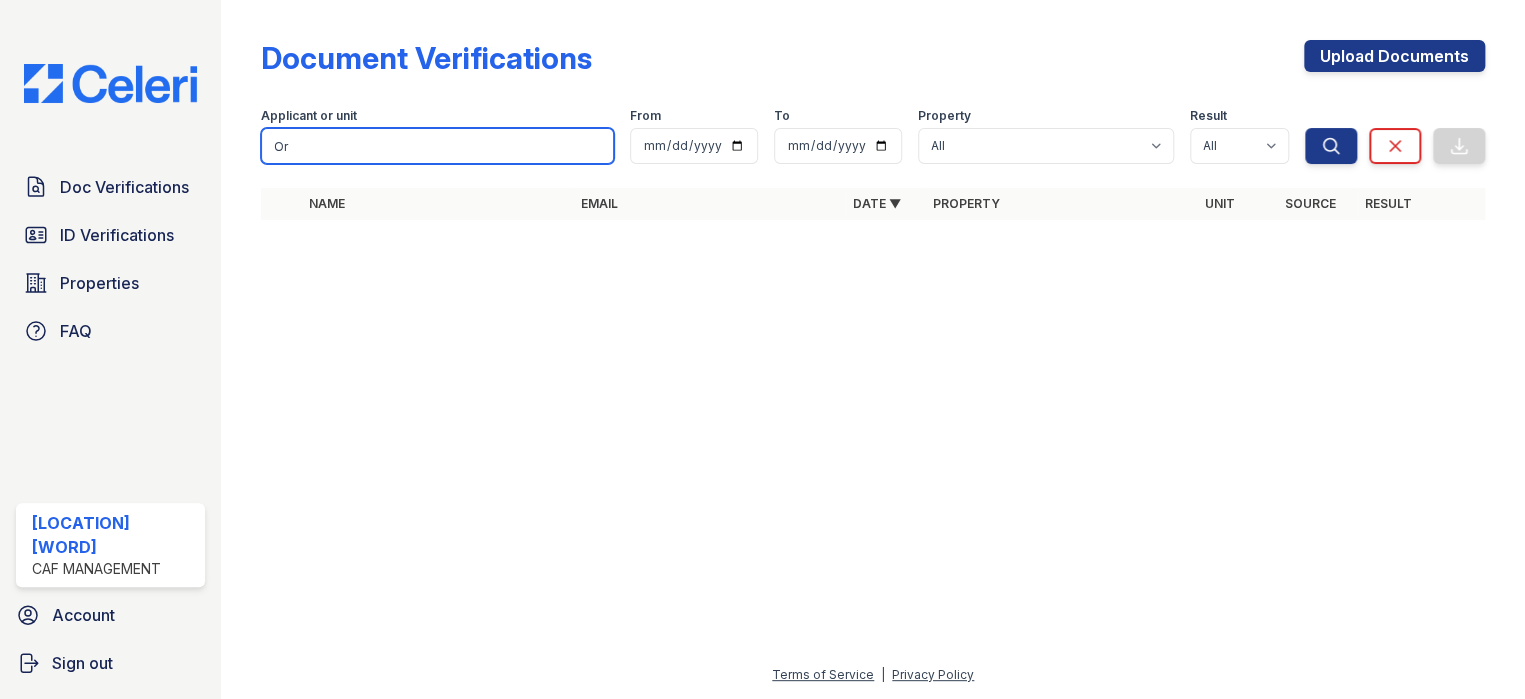 type on "O" 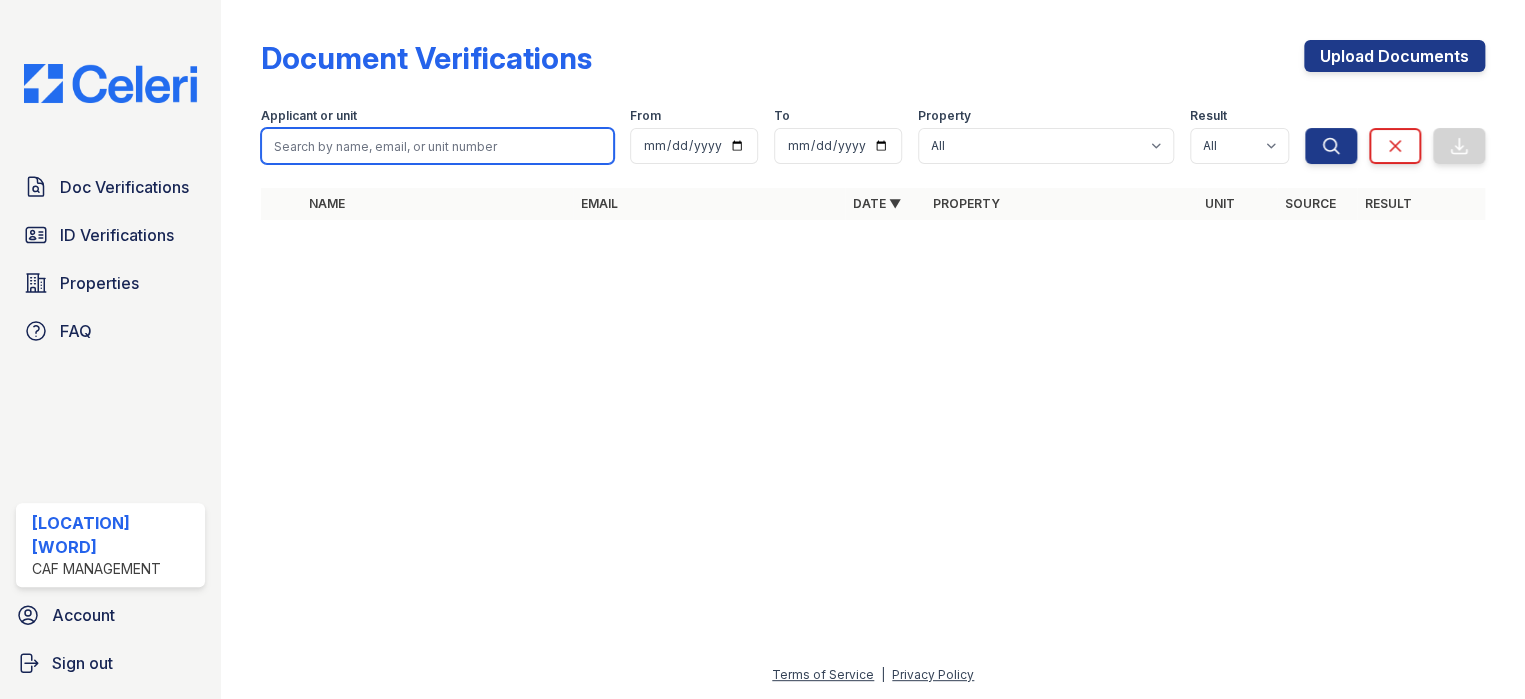 paste on "Raphael" 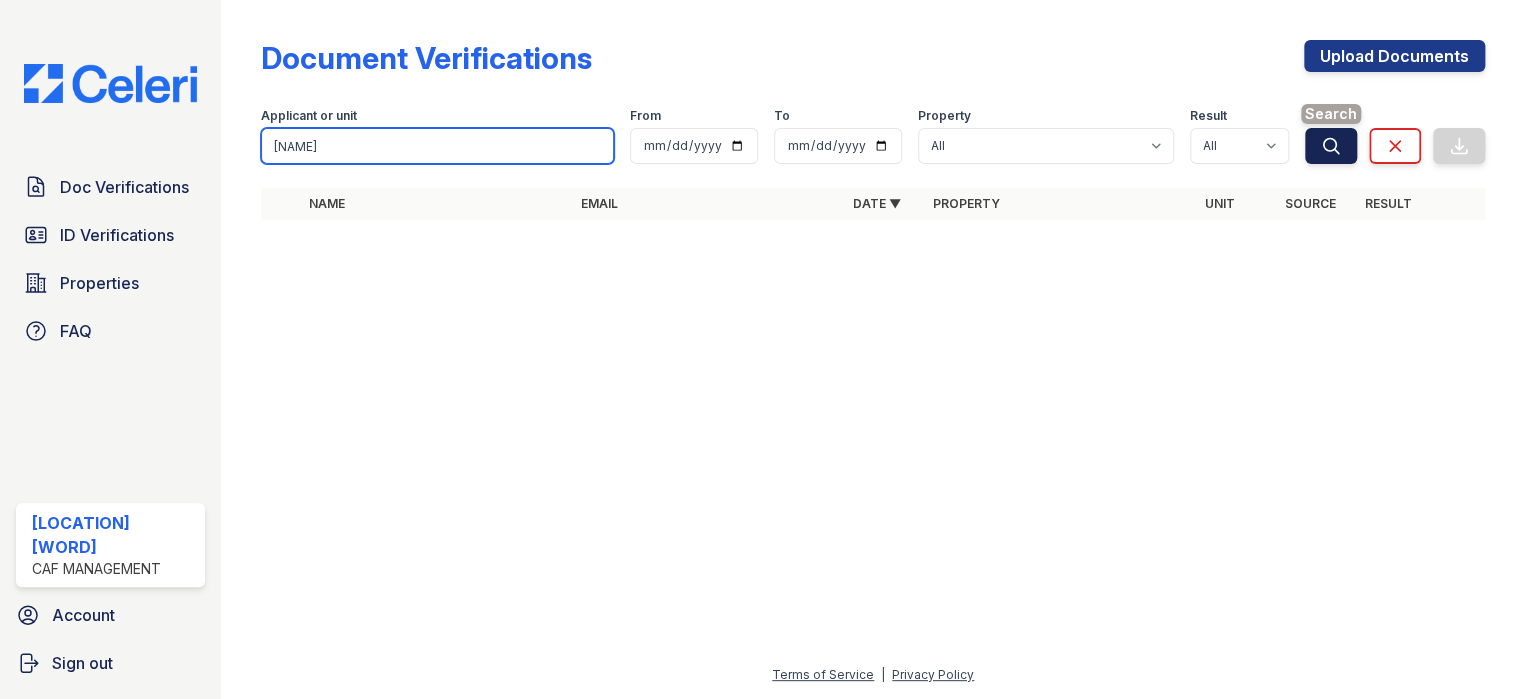 type on "Raphael" 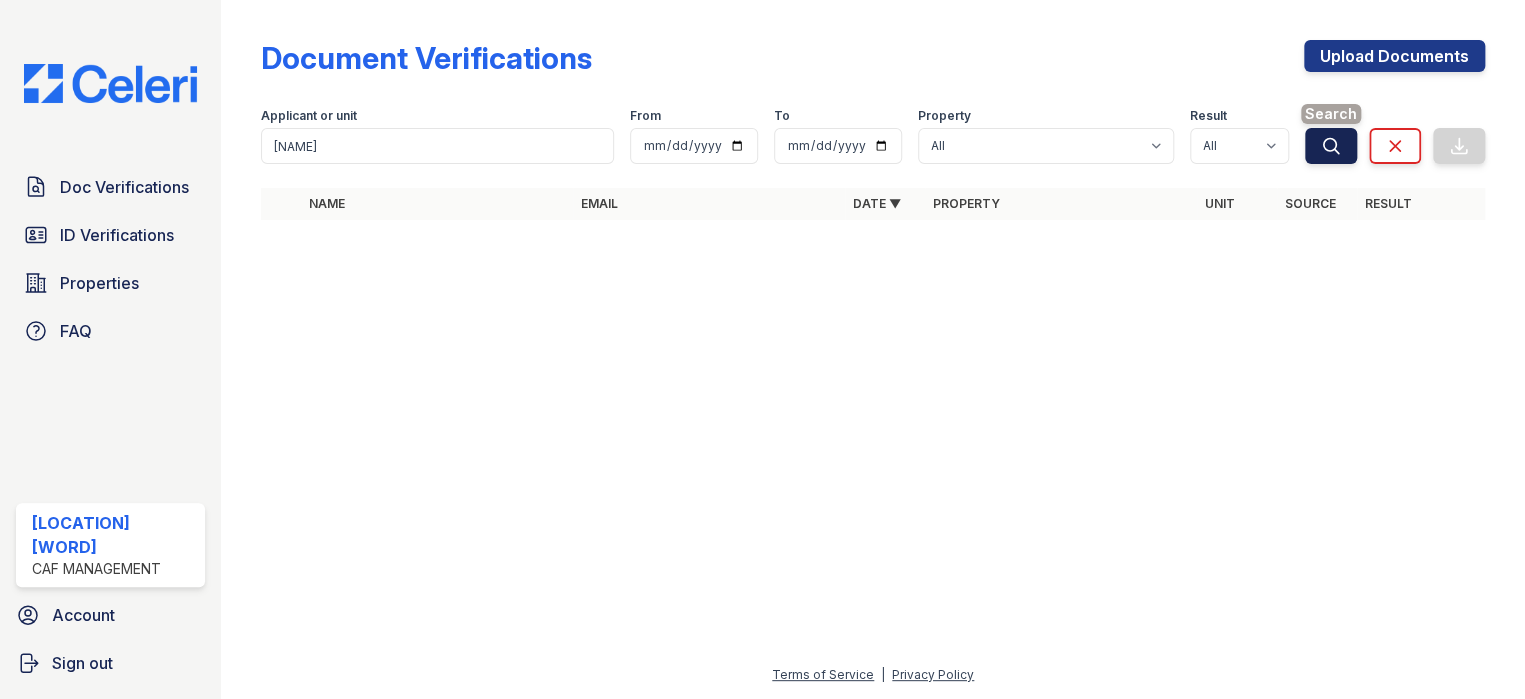 click 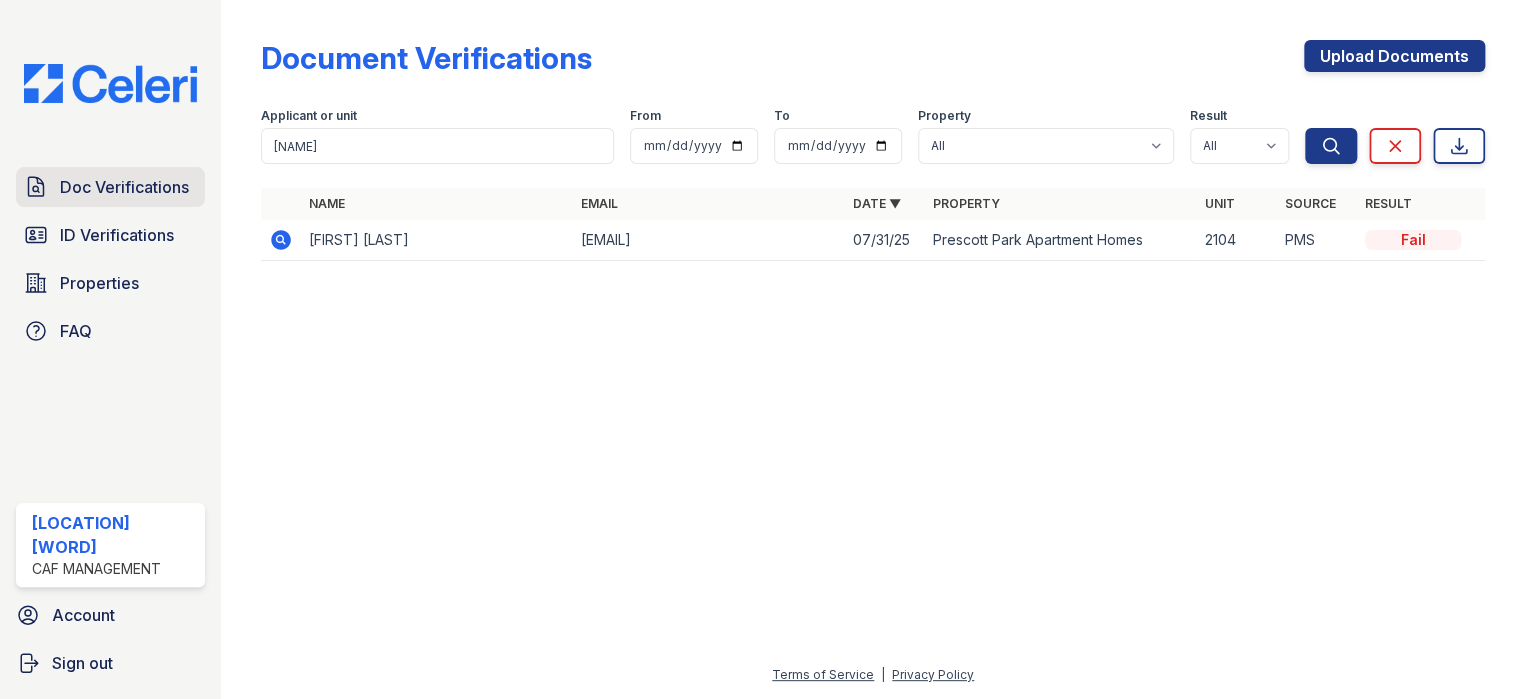 click on "Doc Verifications" at bounding box center [124, 187] 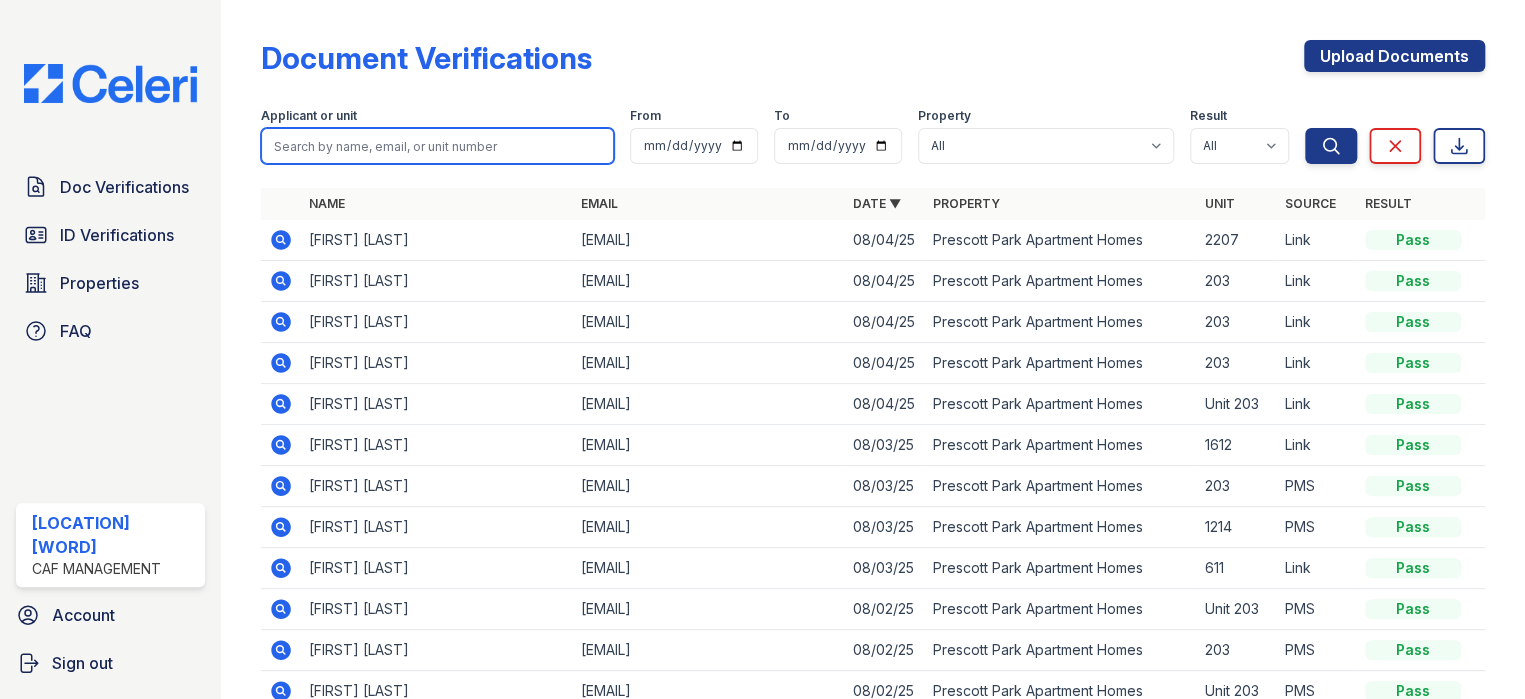 paste on "Ronald" 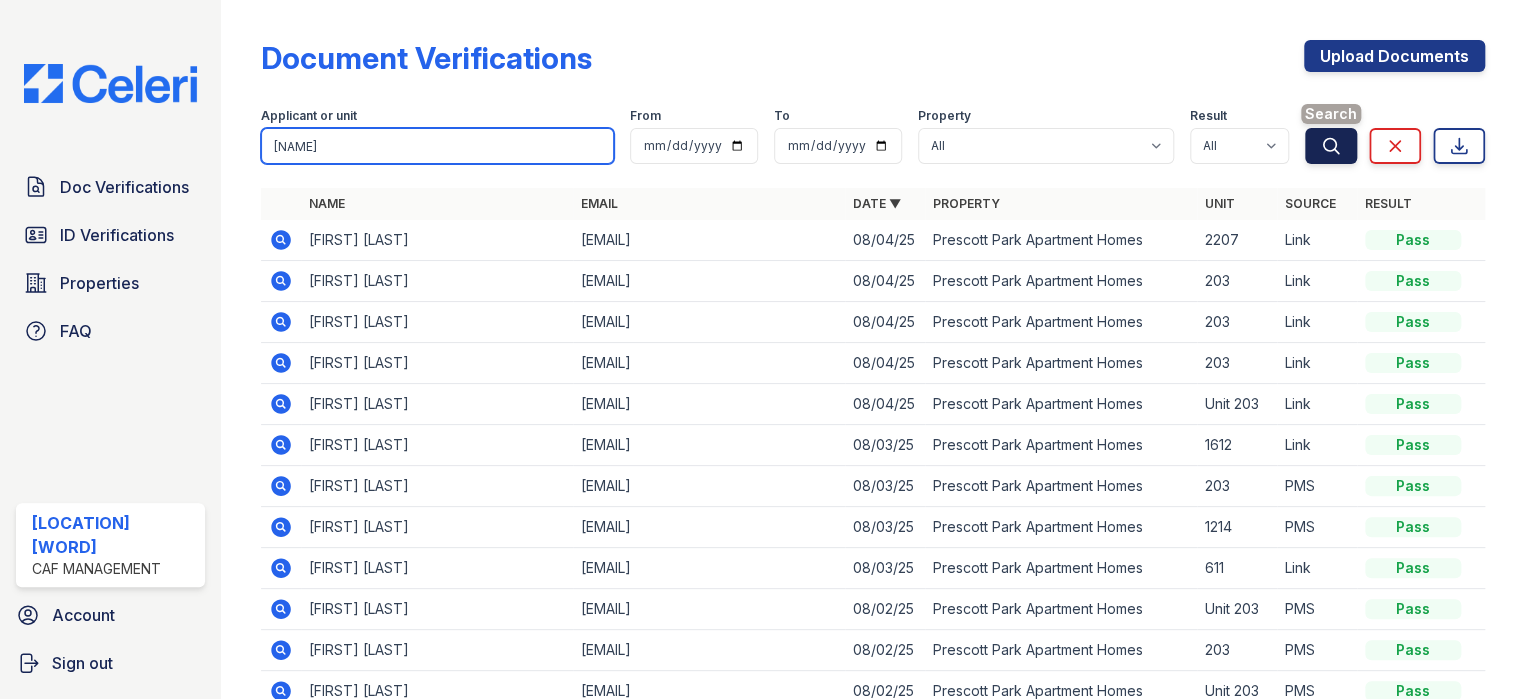 type on "Ronald" 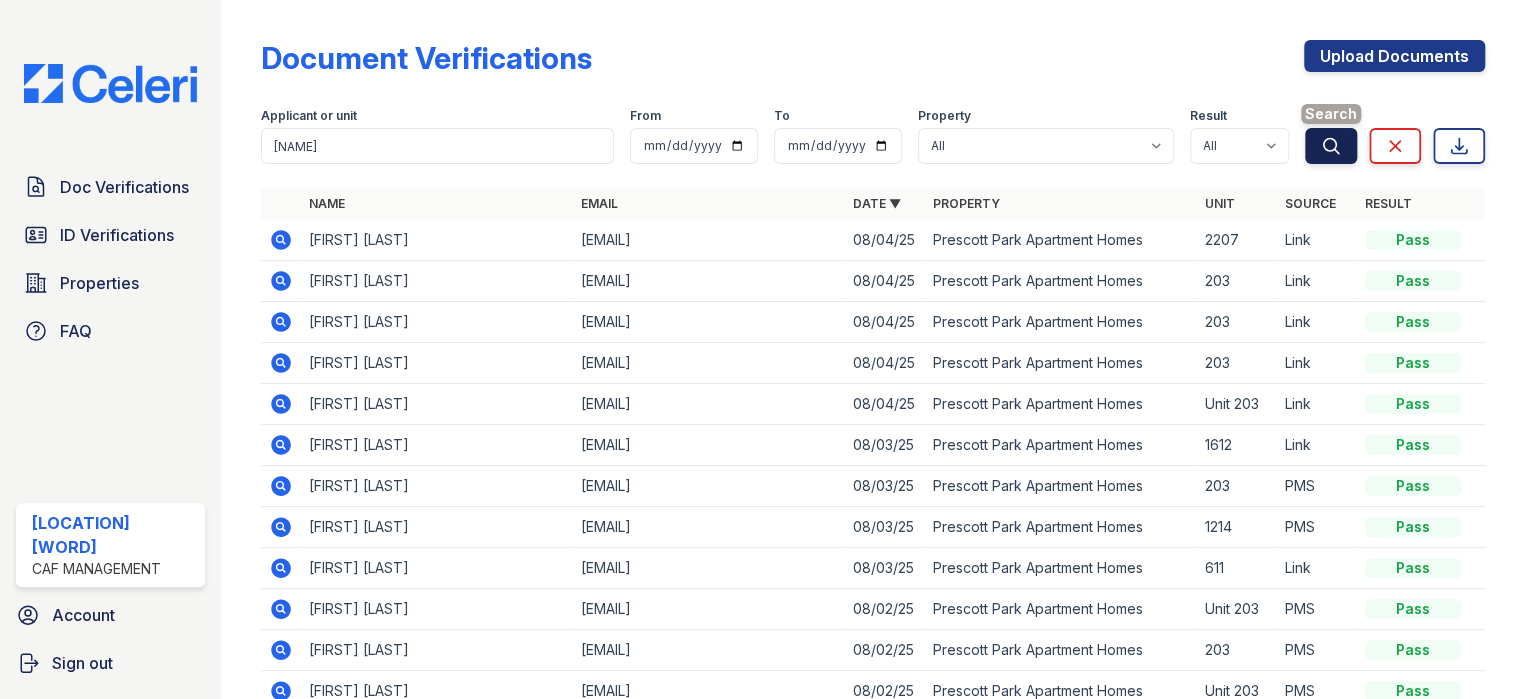 click 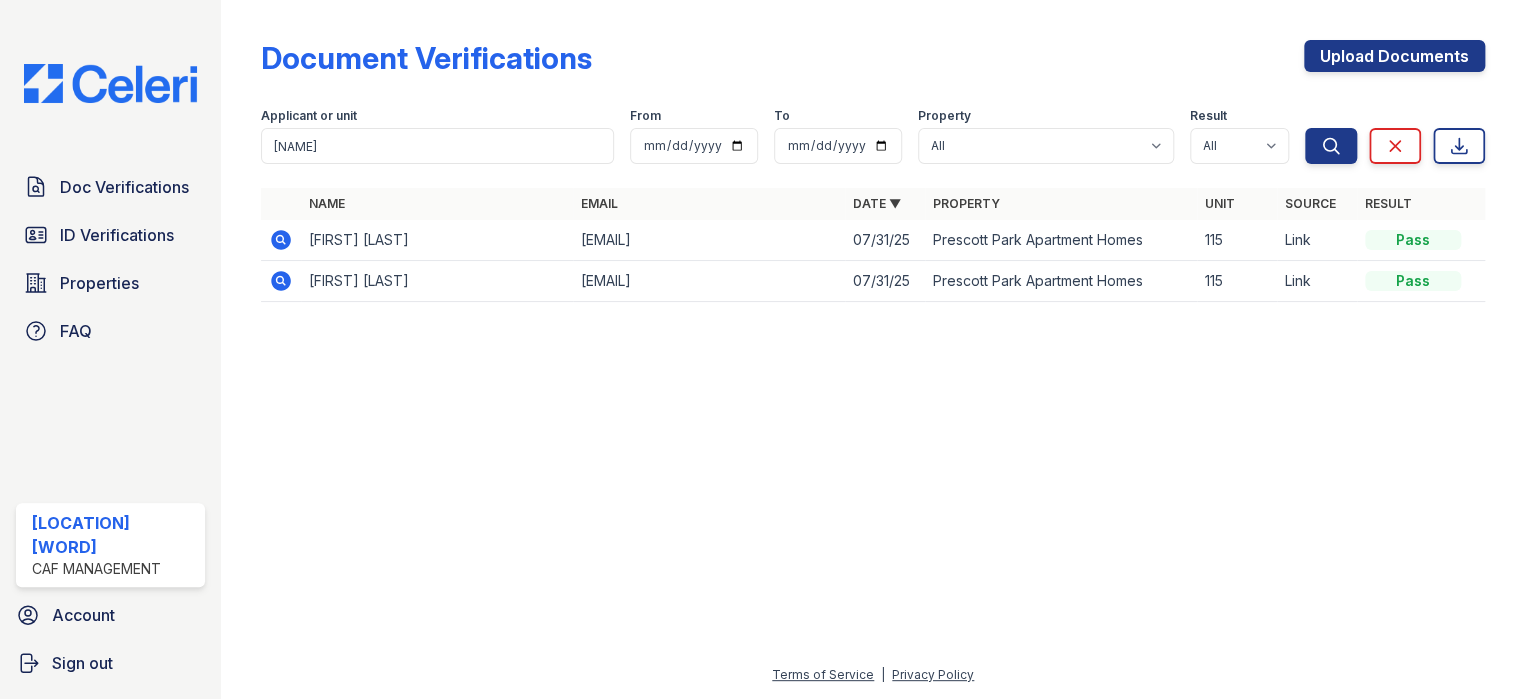 click 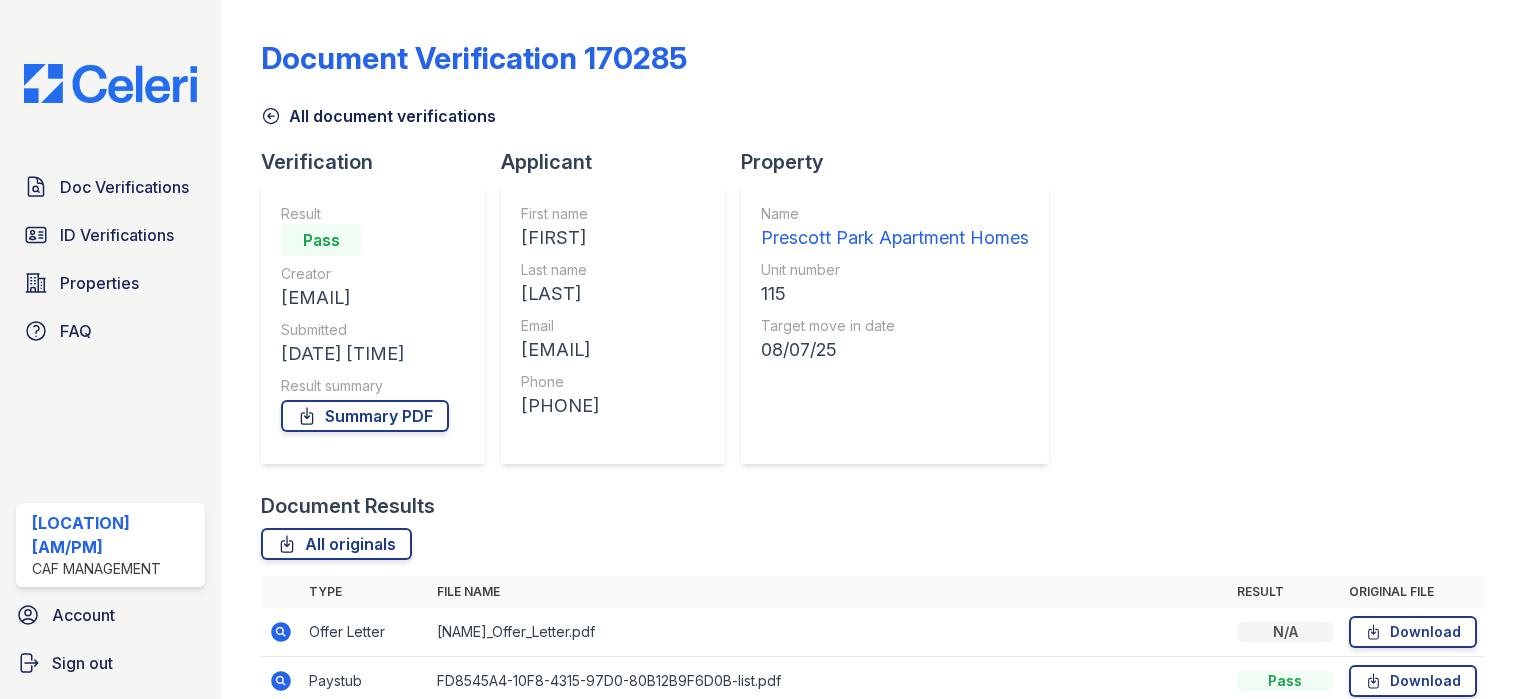 scroll, scrollTop: 0, scrollLeft: 0, axis: both 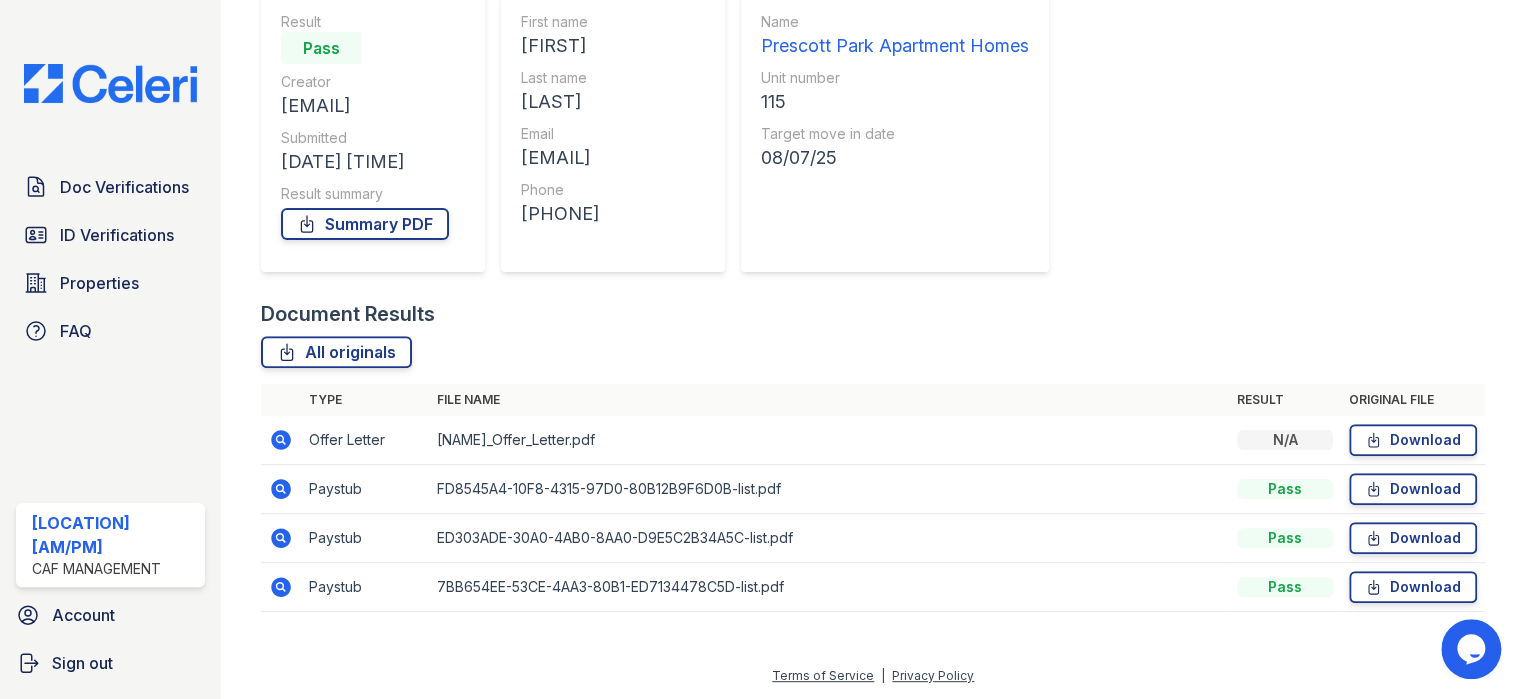 click 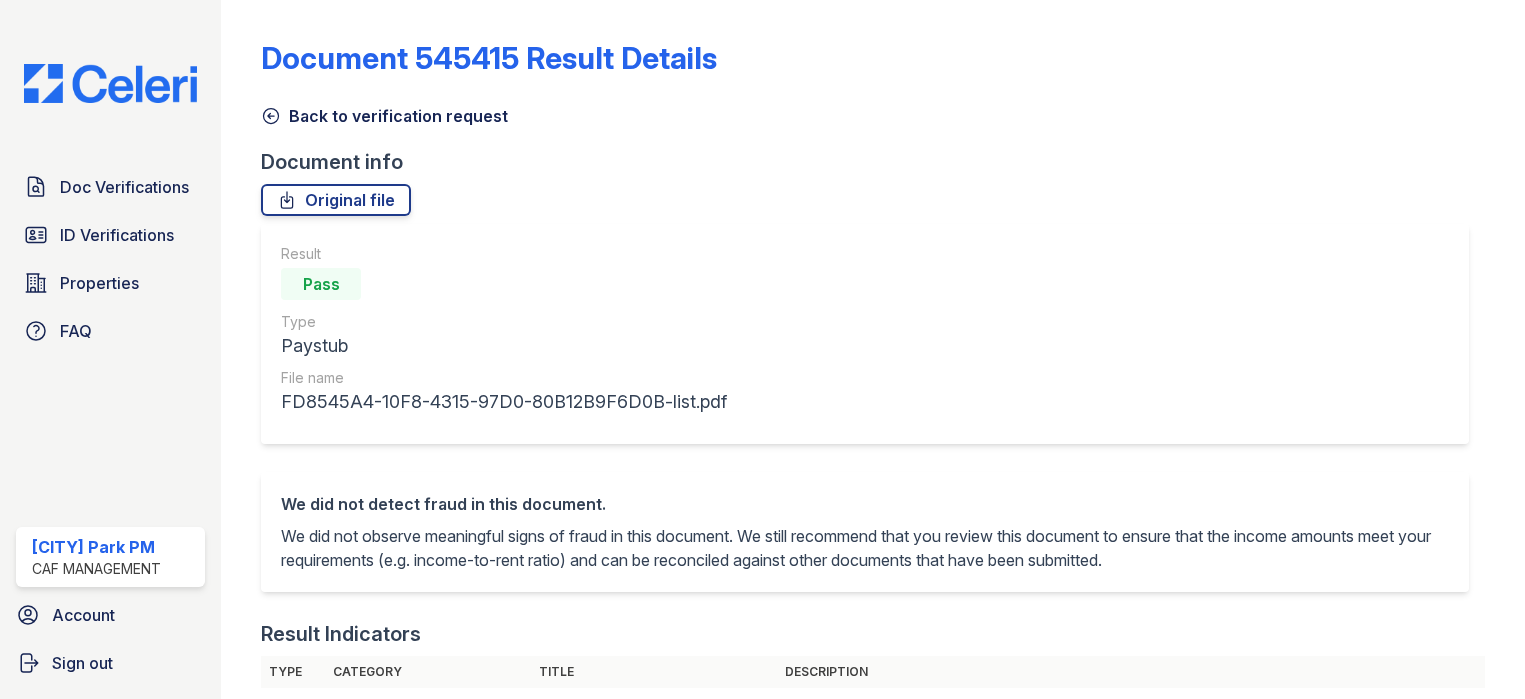 scroll, scrollTop: 0, scrollLeft: 0, axis: both 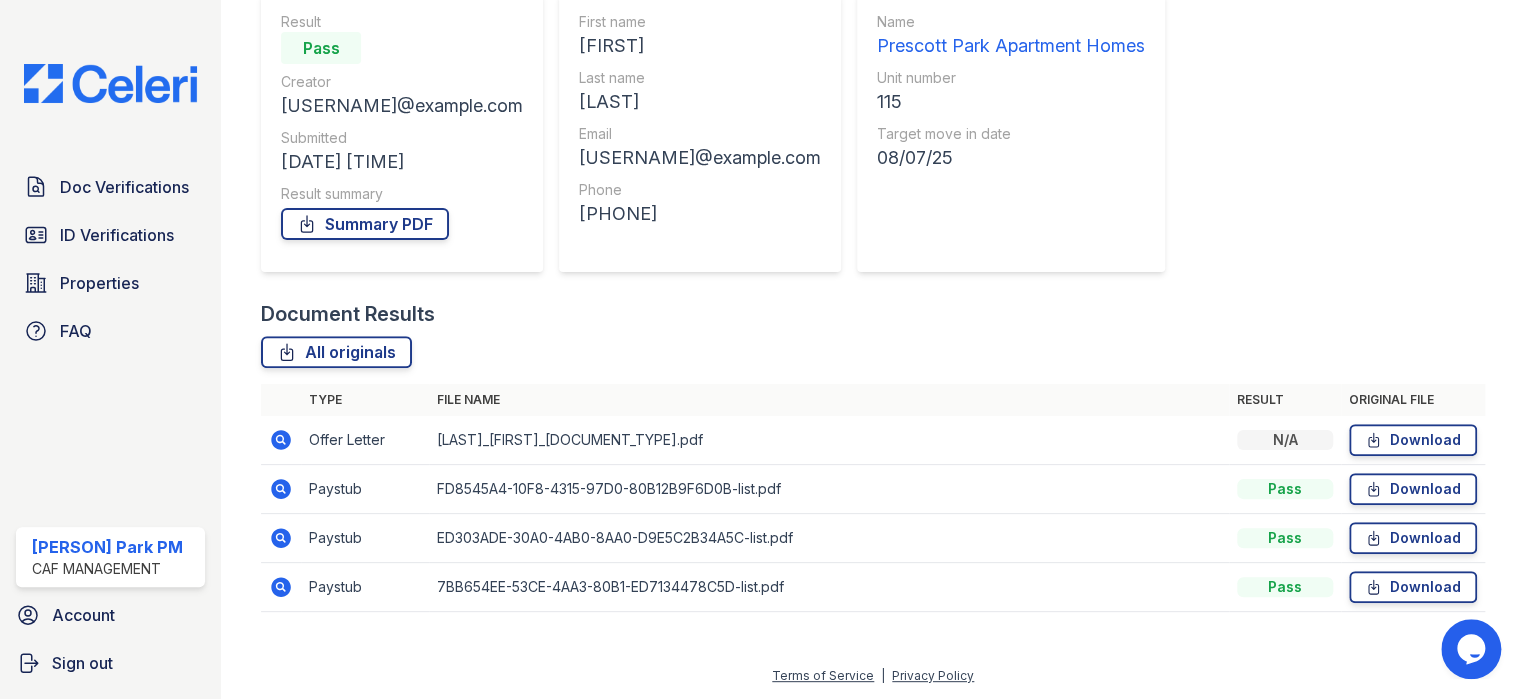 click 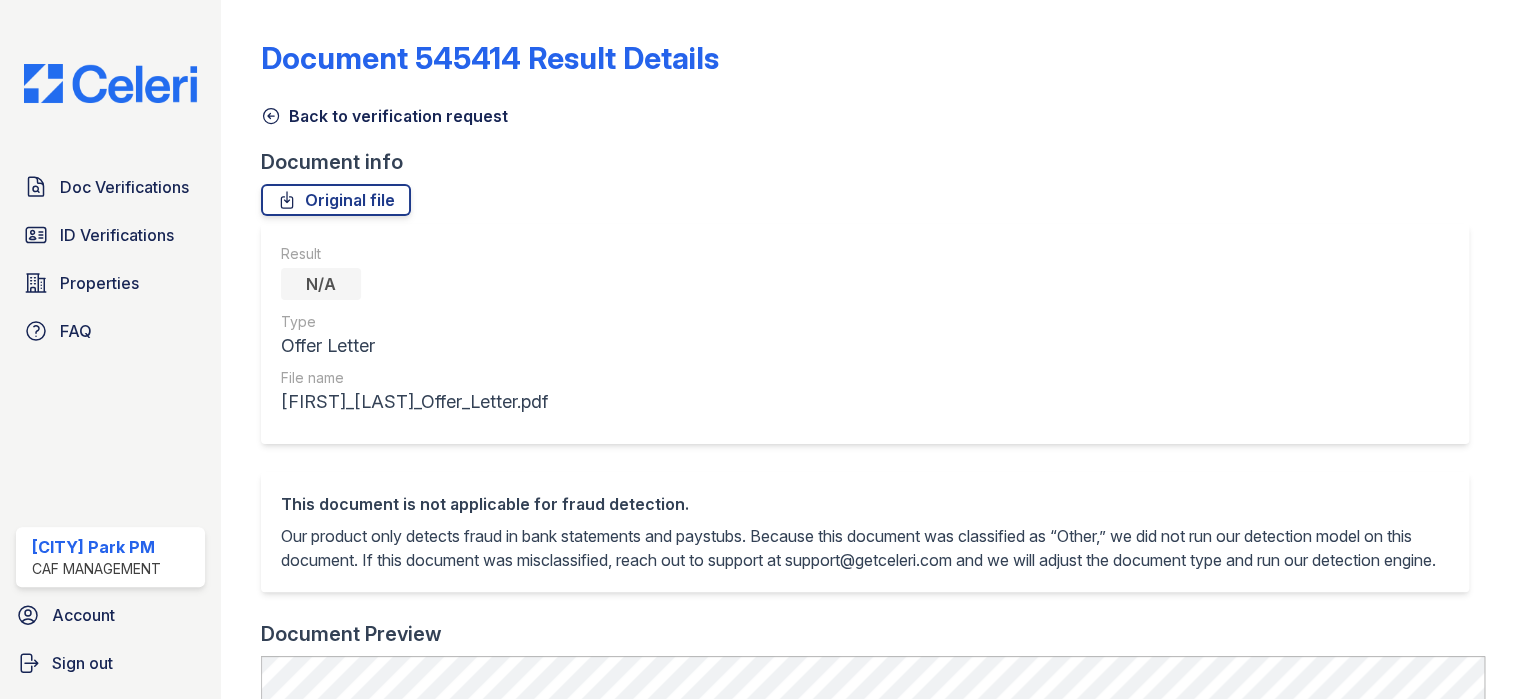 scroll, scrollTop: 0, scrollLeft: 0, axis: both 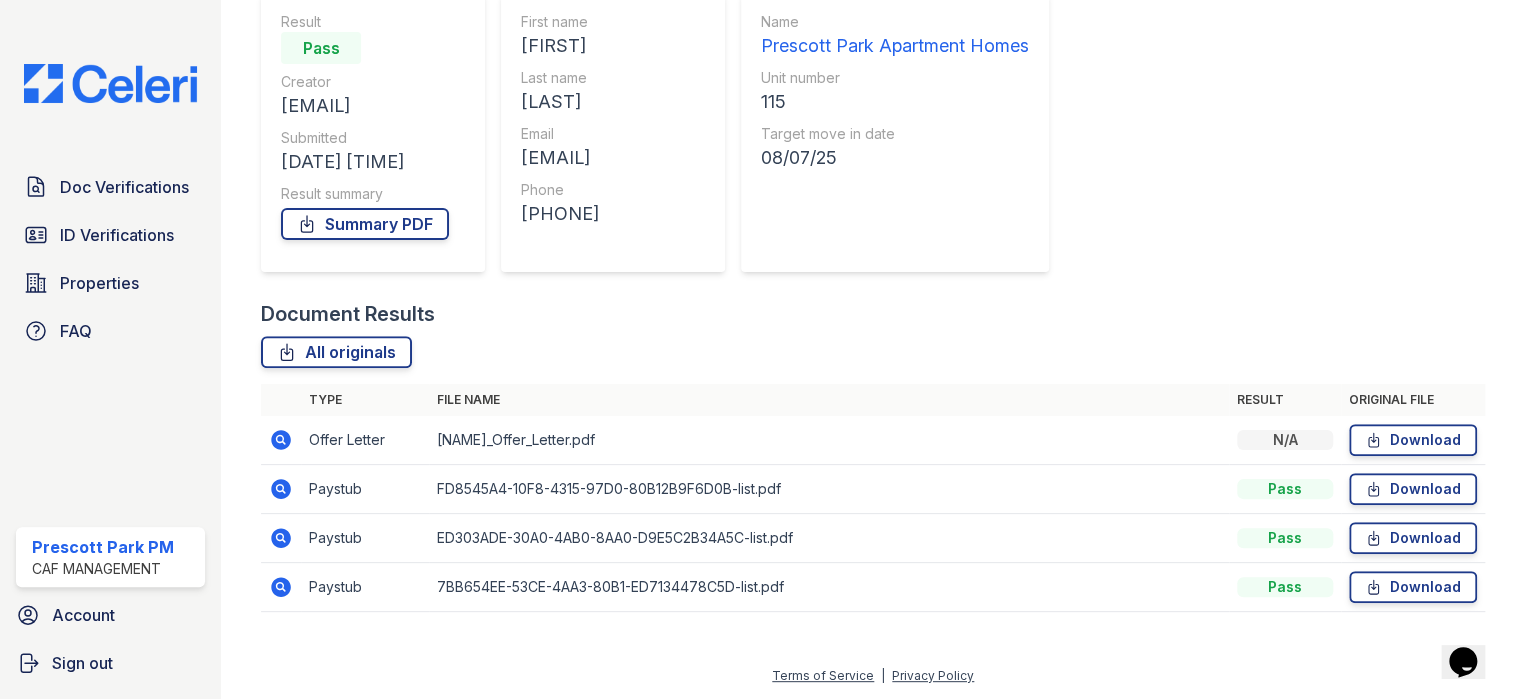 drag, startPoint x: 275, startPoint y: 486, endPoint x: 340, endPoint y: 480, distance: 65.27634 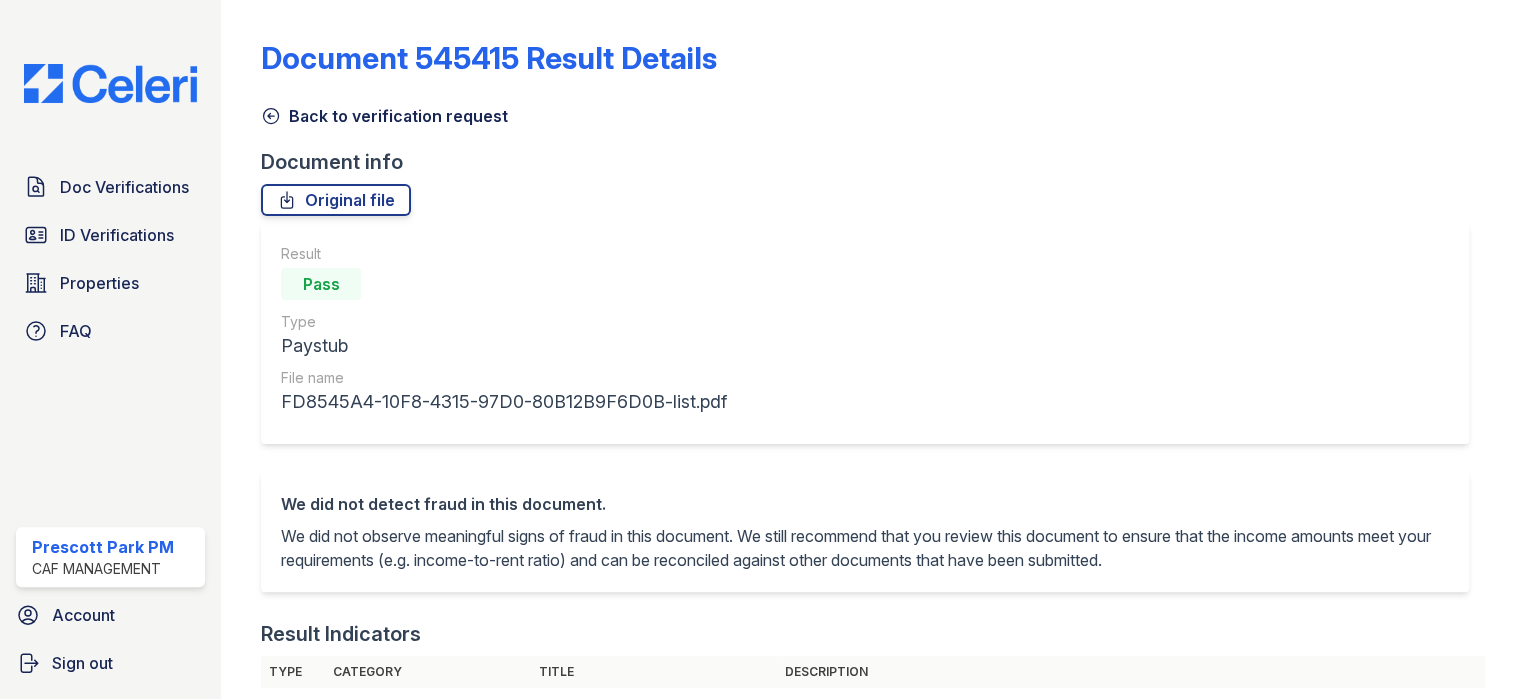 scroll, scrollTop: 0, scrollLeft: 0, axis: both 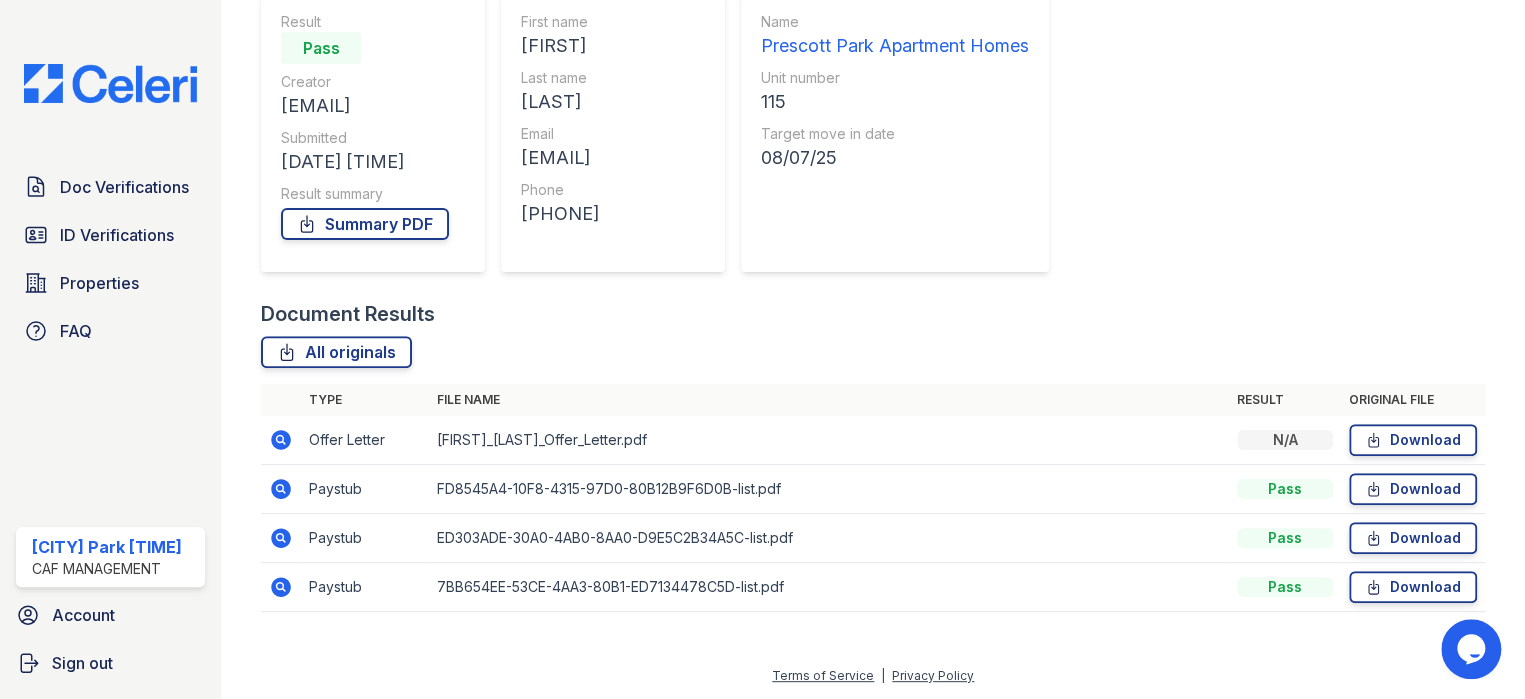 click 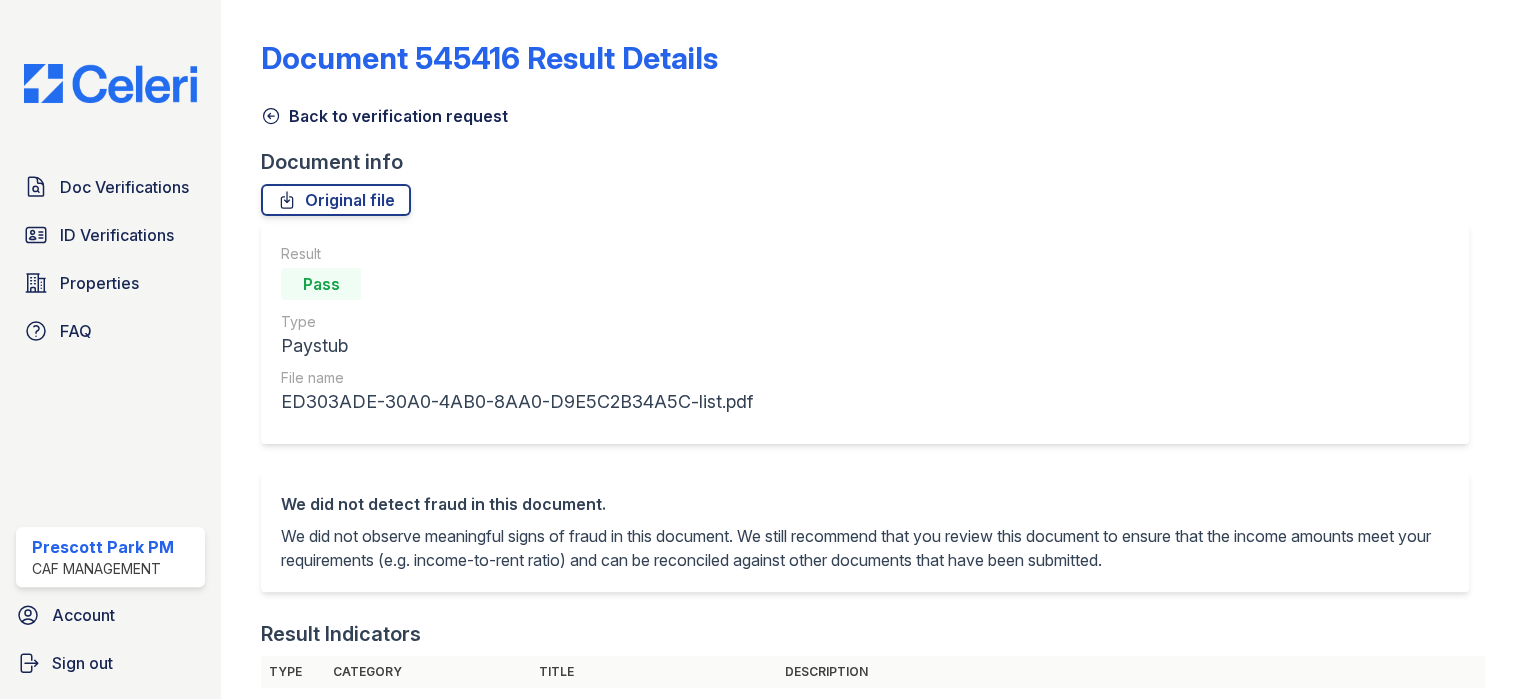 scroll, scrollTop: 0, scrollLeft: 0, axis: both 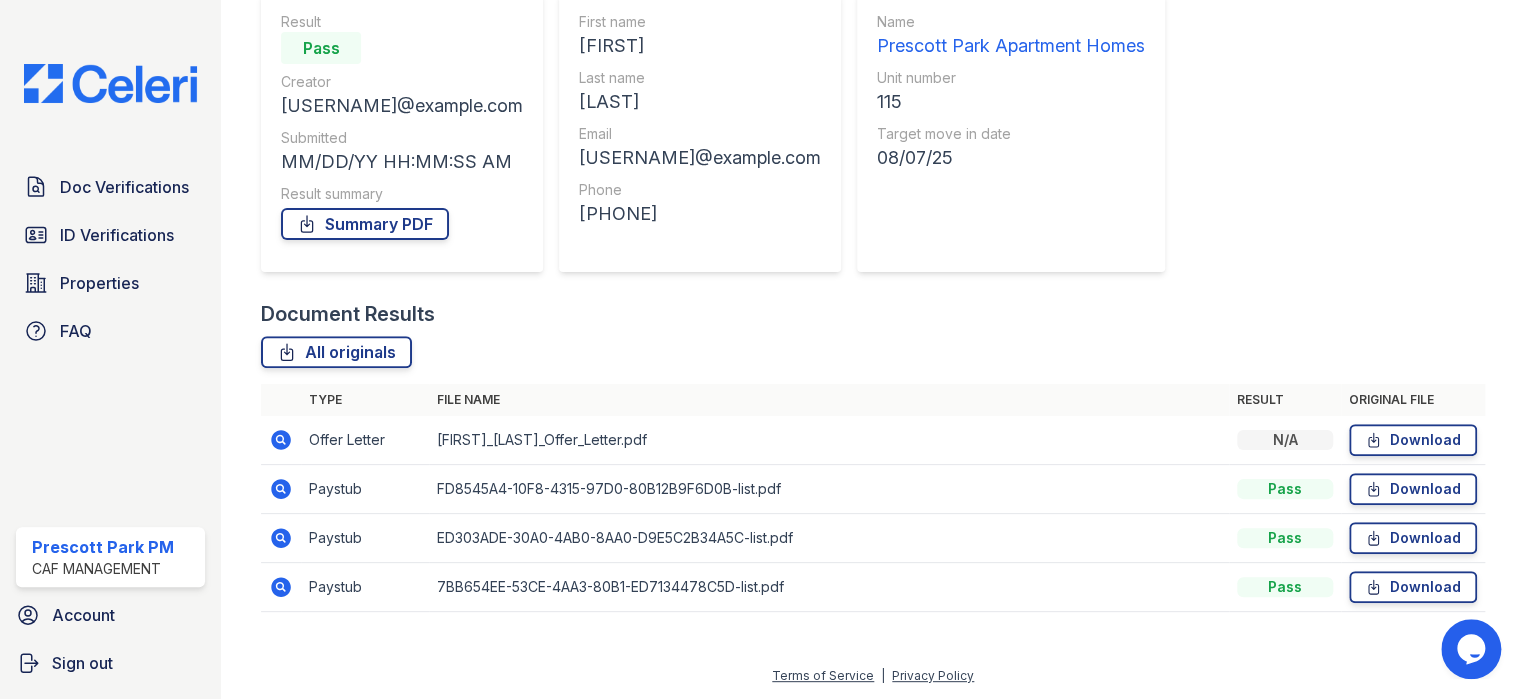 click 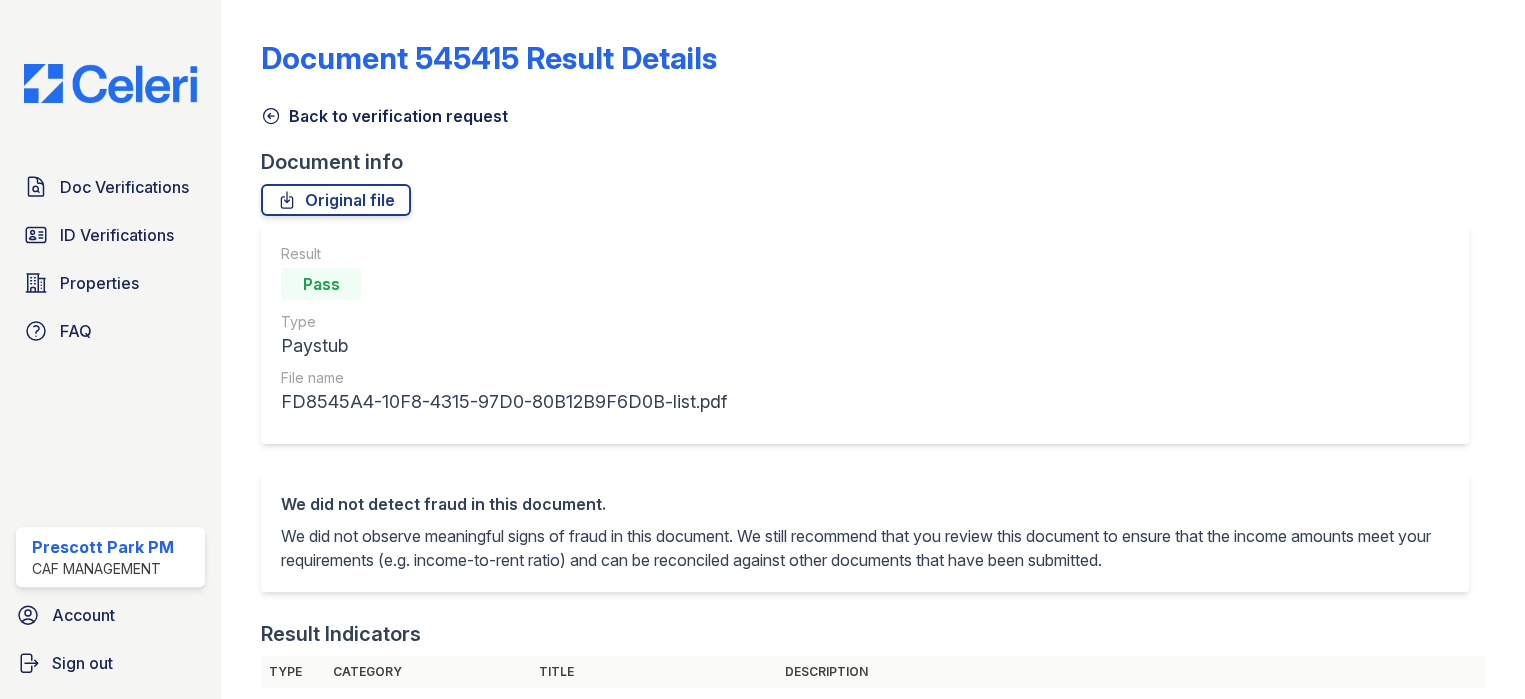 scroll, scrollTop: 0, scrollLeft: 0, axis: both 